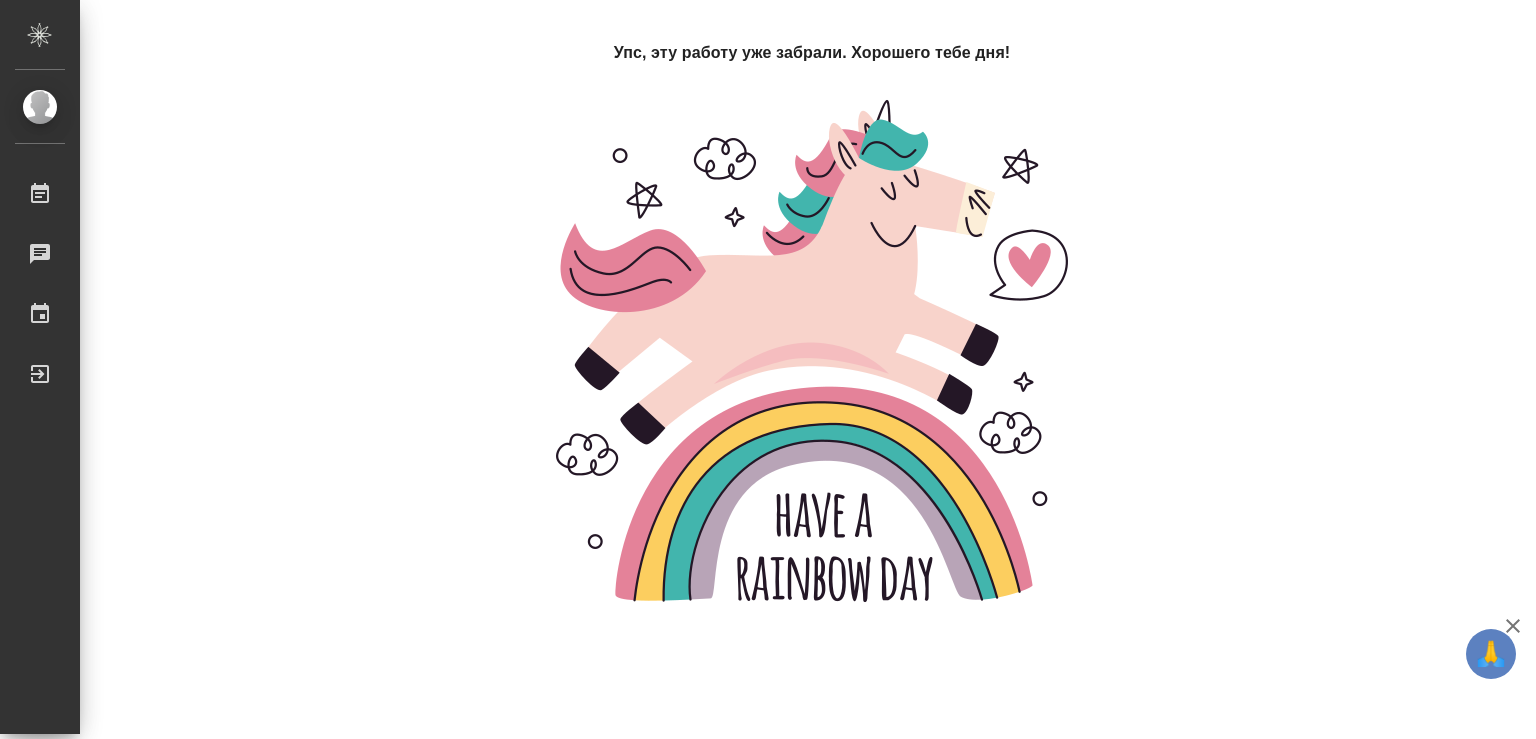 scroll, scrollTop: 0, scrollLeft: 0, axis: both 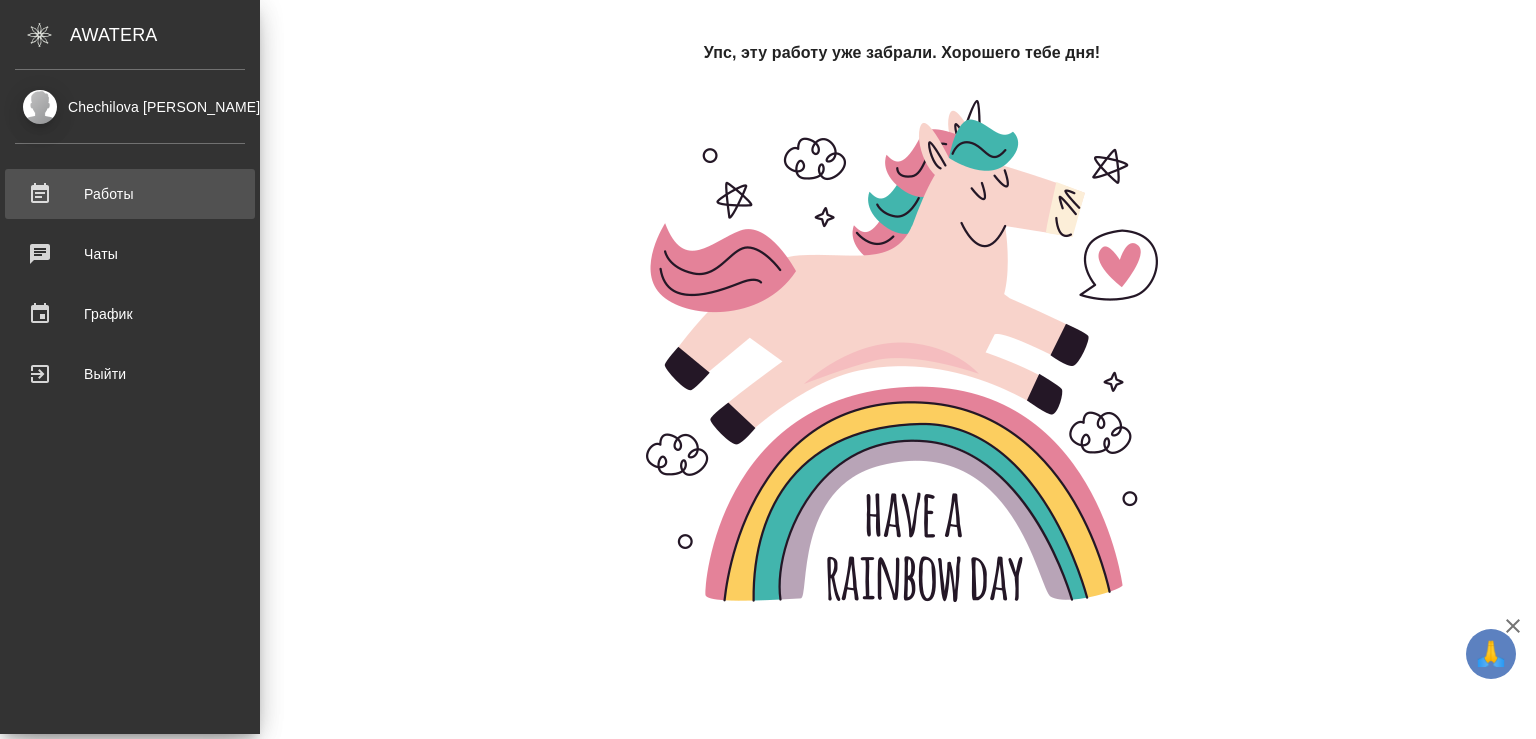 click on "Работы" at bounding box center [130, 194] 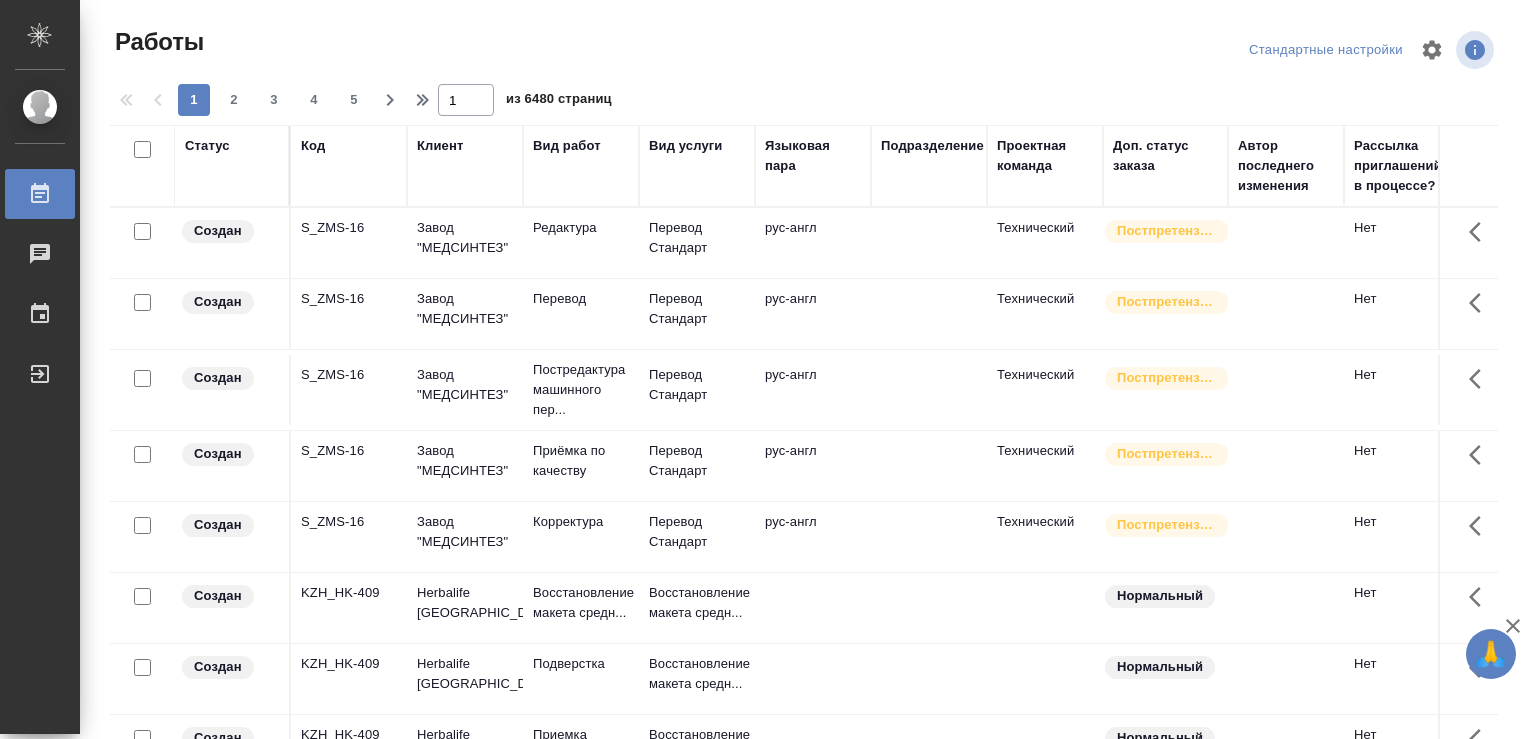 scroll, scrollTop: 0, scrollLeft: 0, axis: both 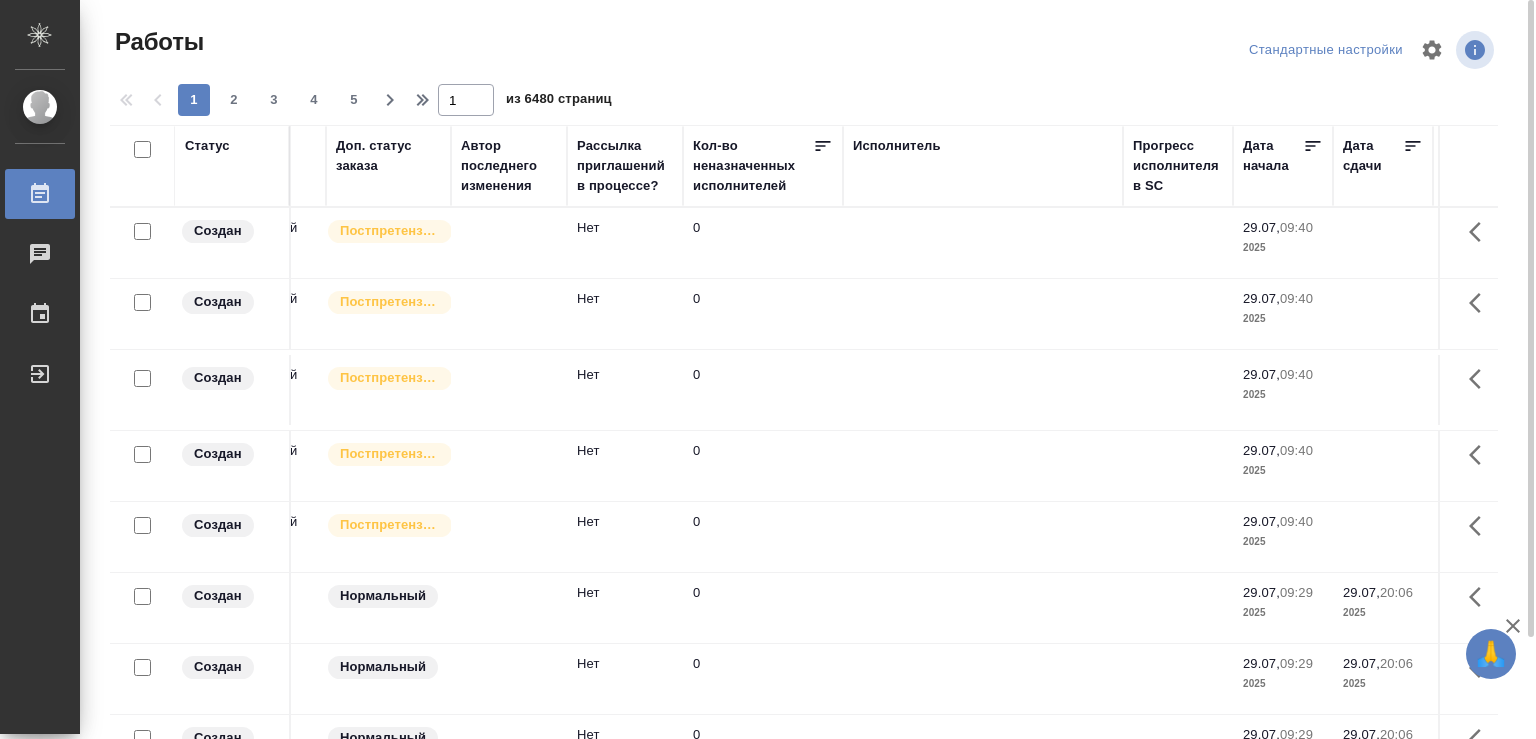 drag, startPoint x: 1388, startPoint y: 172, endPoint x: 1529, endPoint y: 176, distance: 141.05673 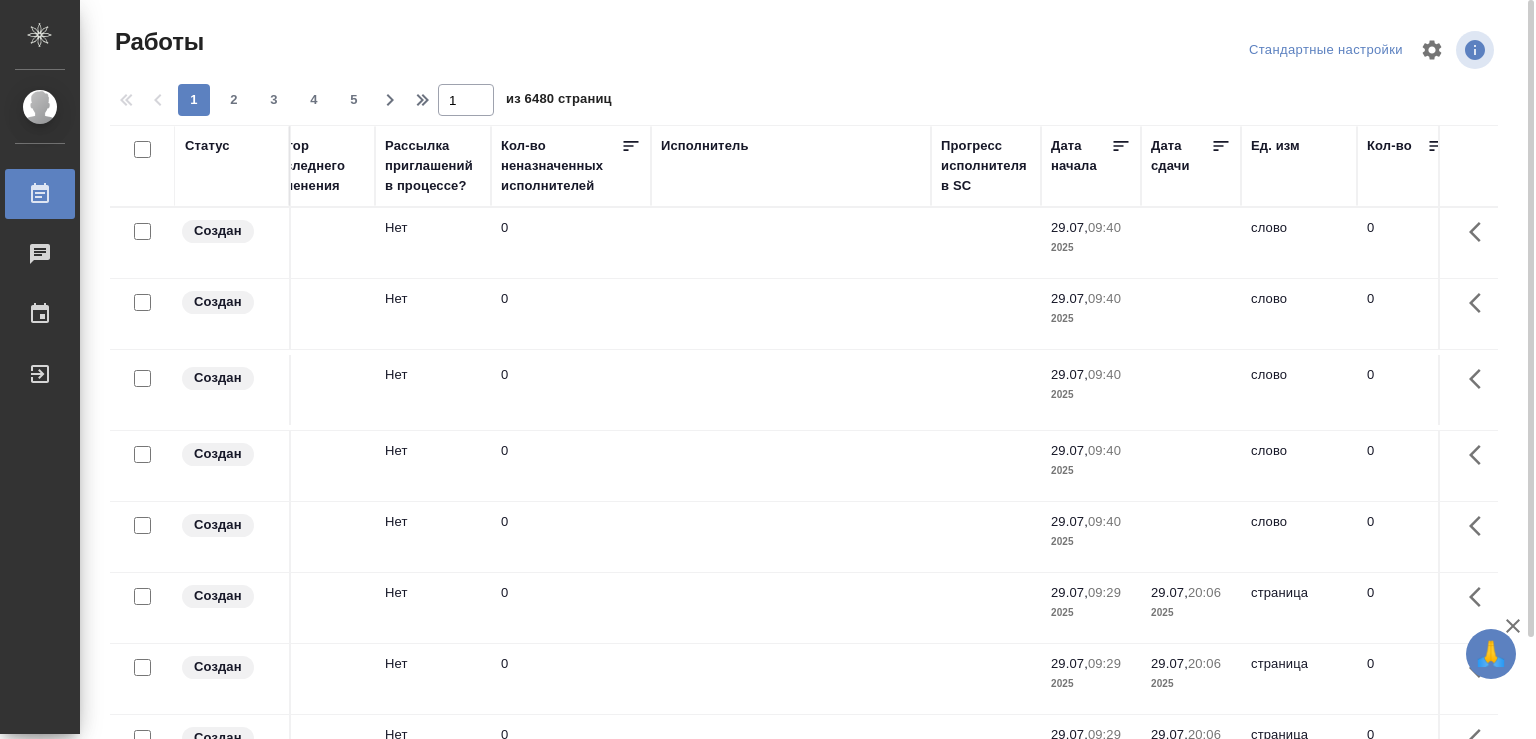 click on "Исполнитель" at bounding box center [791, 146] 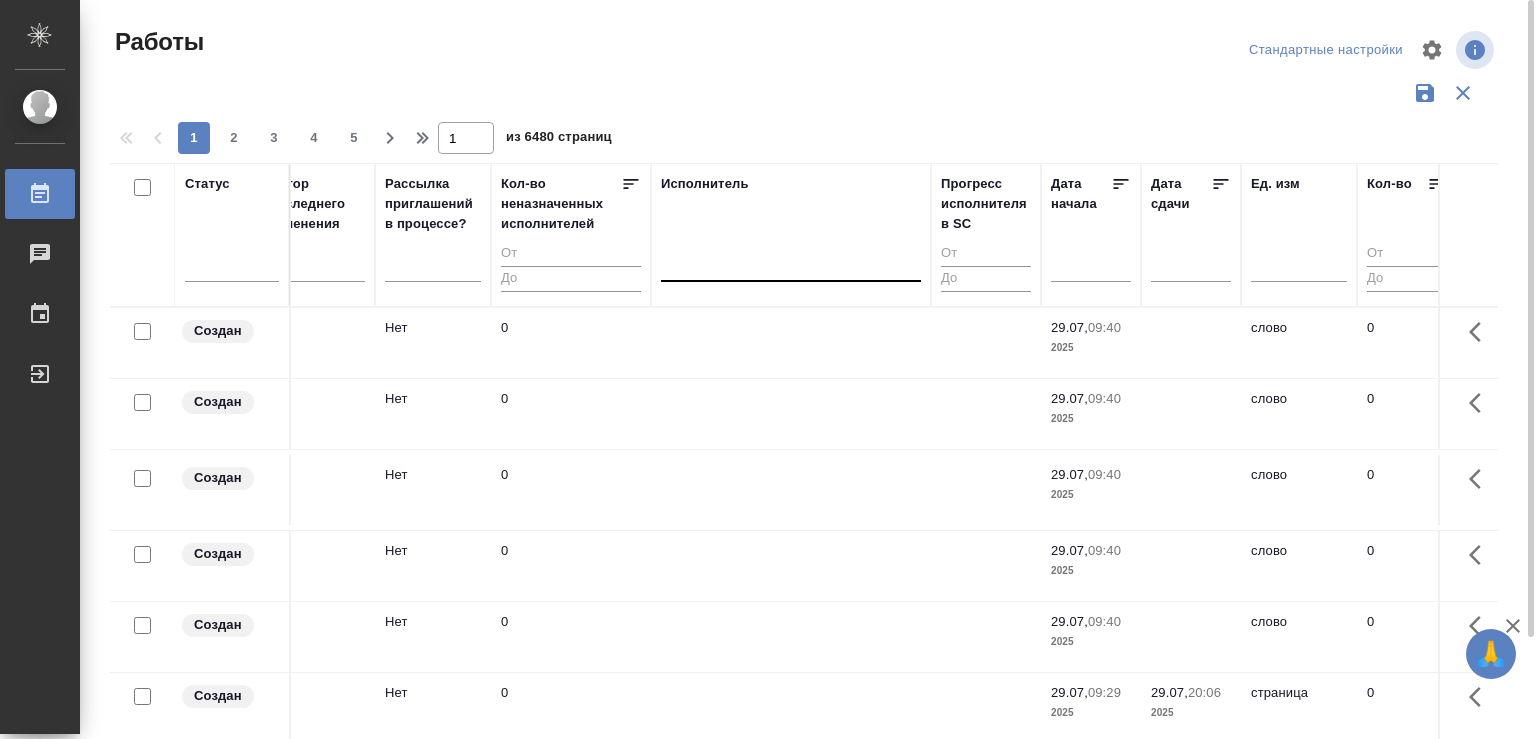 click at bounding box center [791, 261] 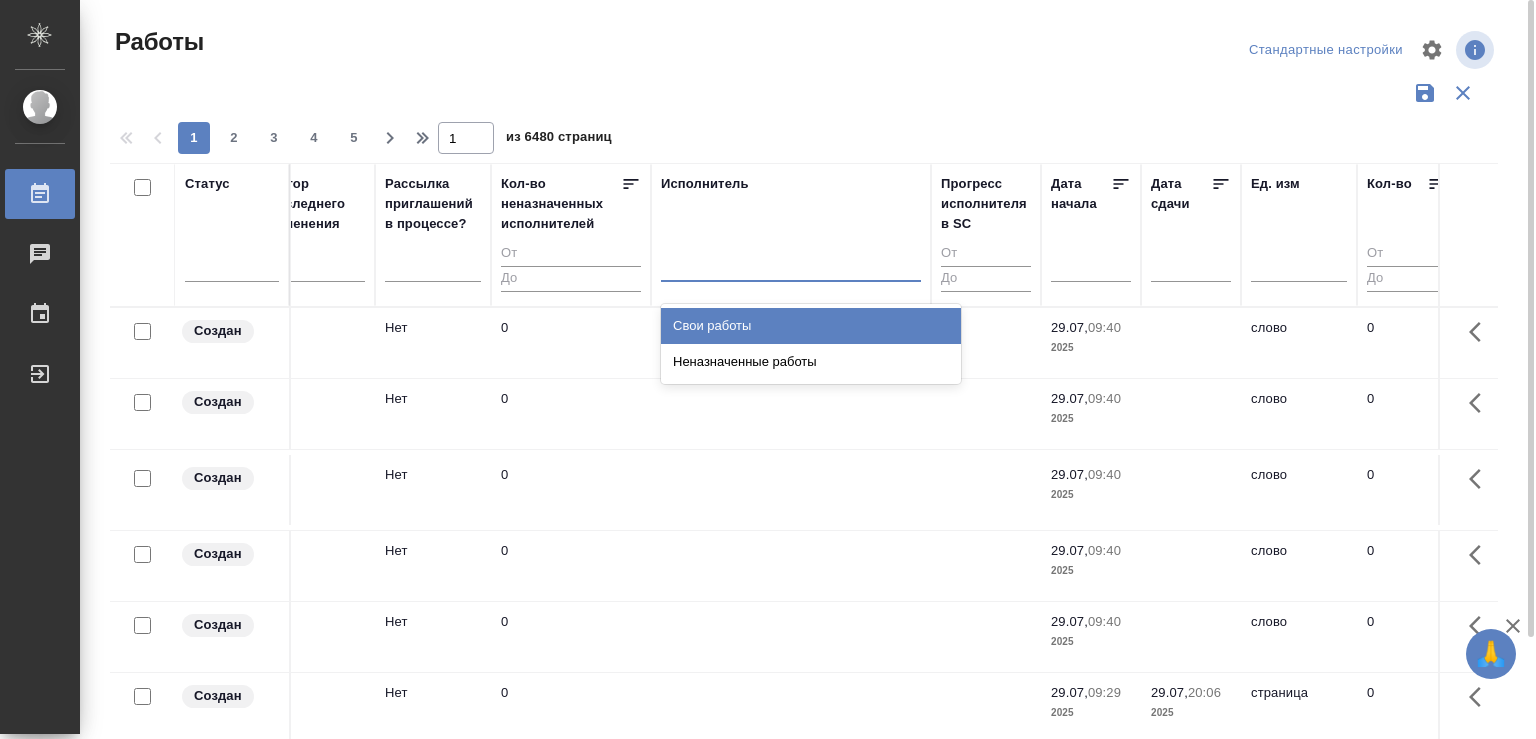 click on "Свои работы" at bounding box center [811, 326] 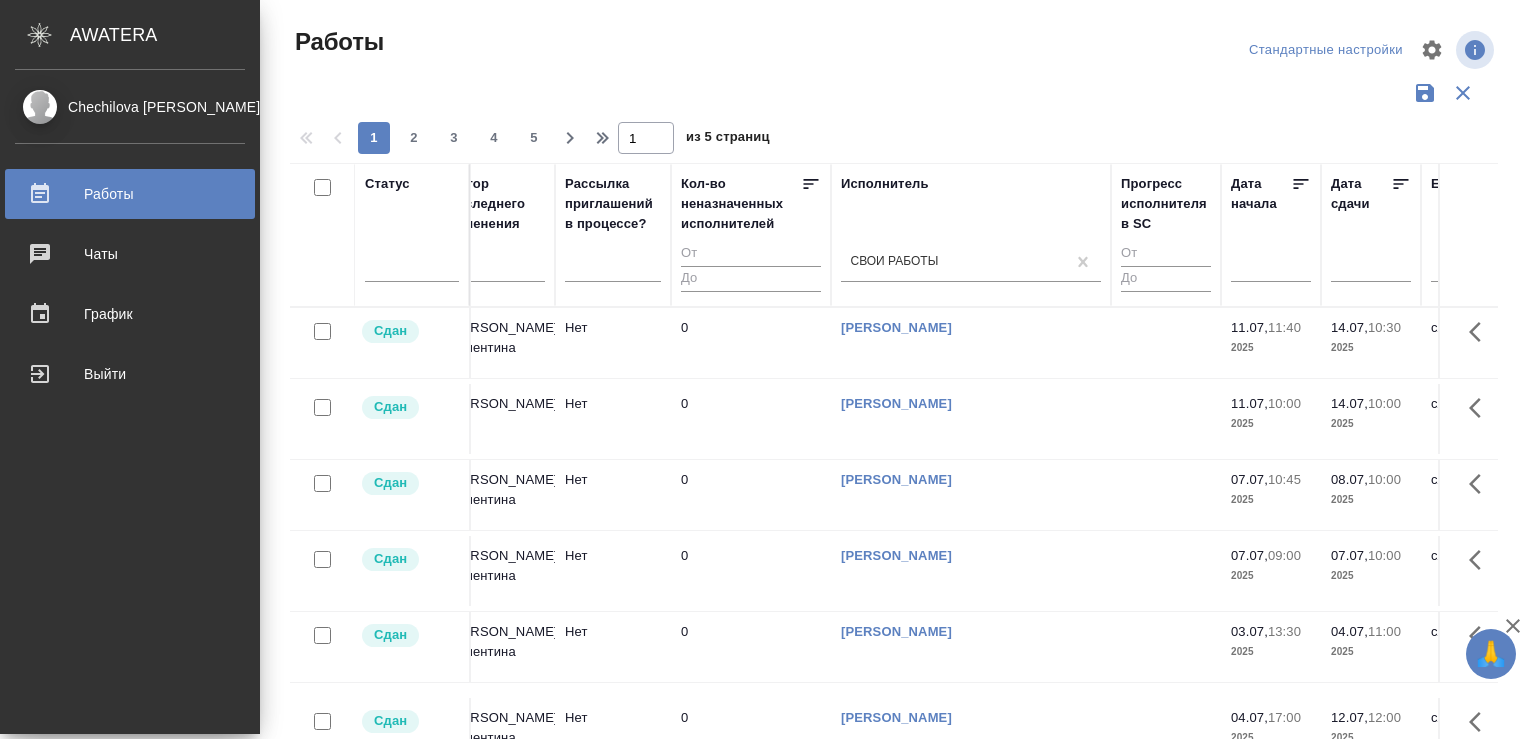 drag, startPoint x: 316, startPoint y: 362, endPoint x: 323, endPoint y: 282, distance: 80.305664 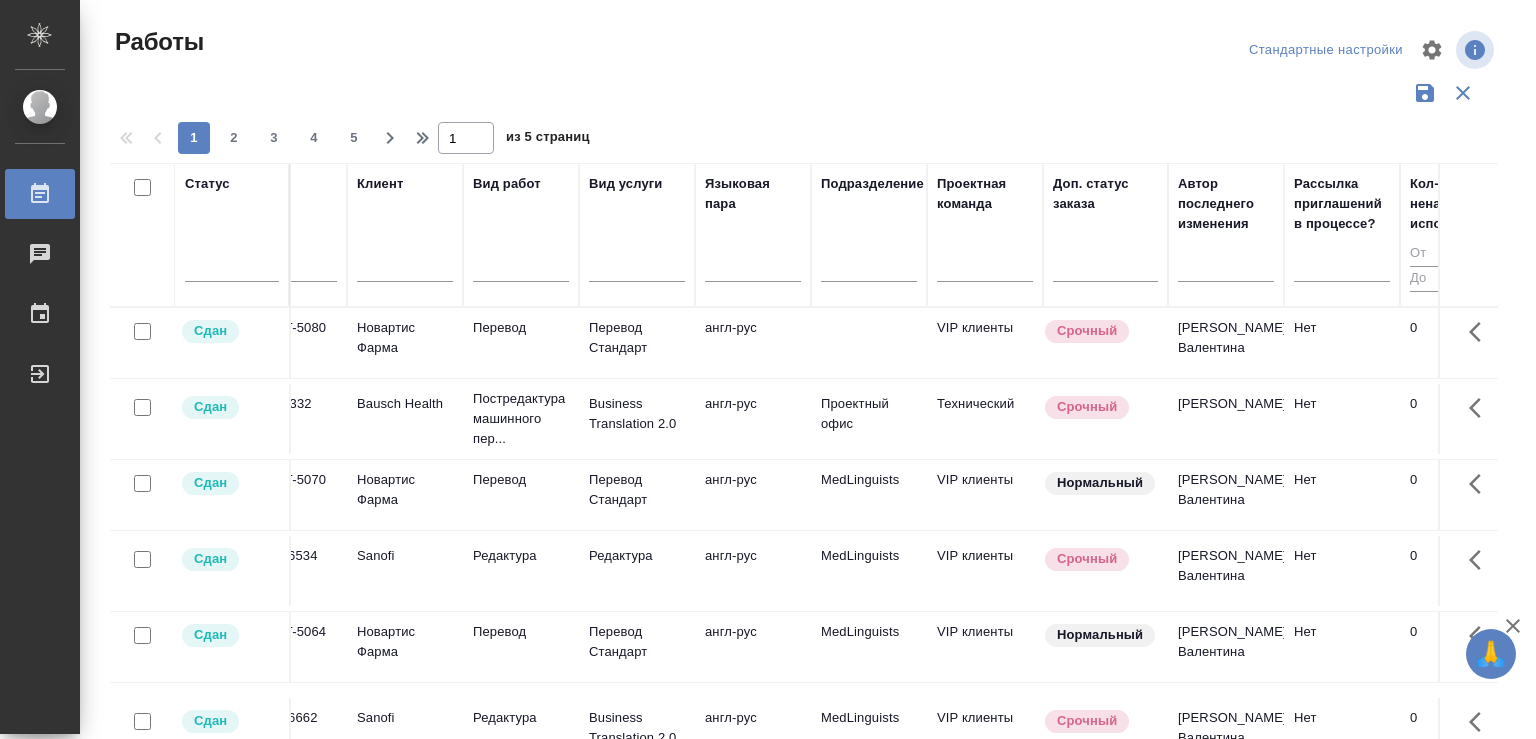 scroll, scrollTop: 0, scrollLeft: 0, axis: both 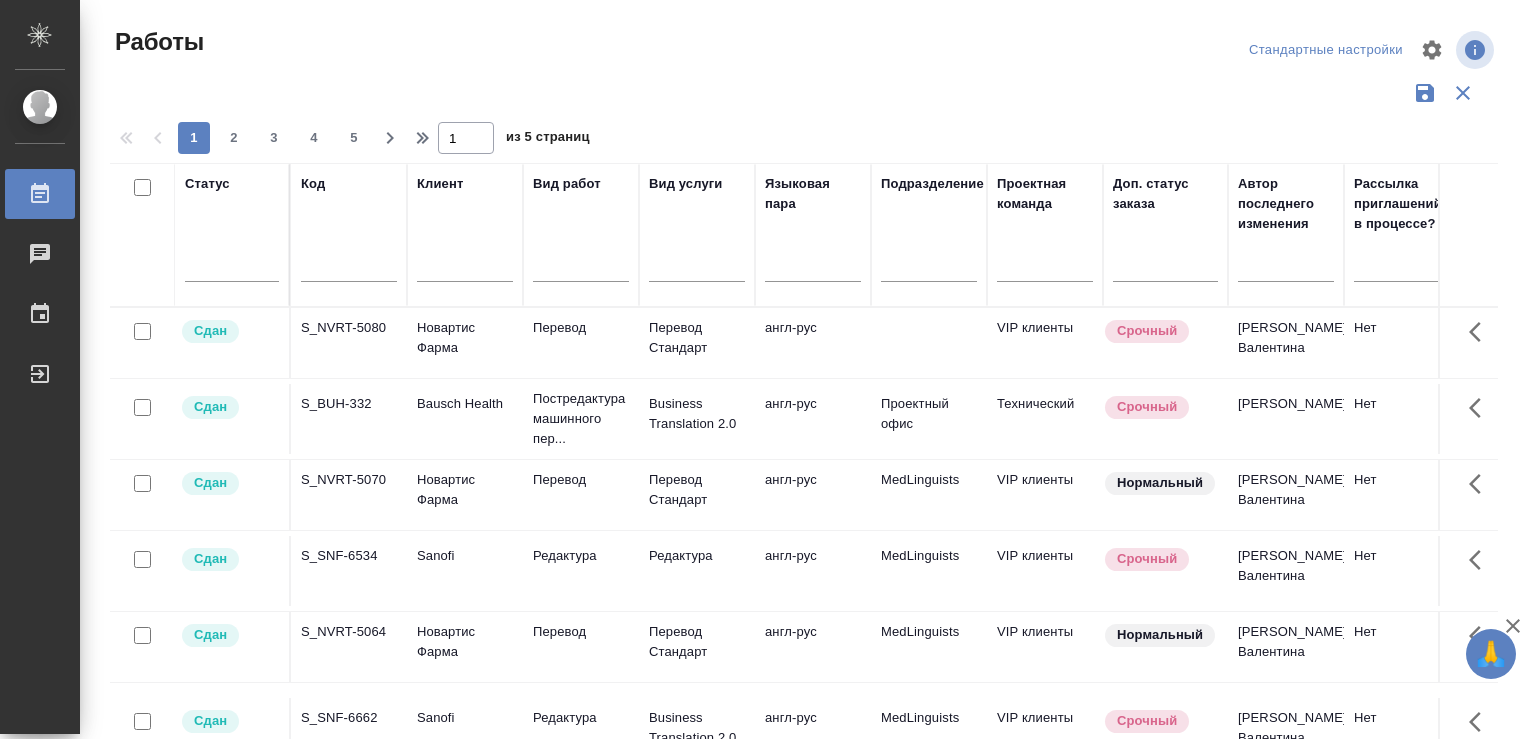 drag, startPoint x: 310, startPoint y: 245, endPoint x: 46, endPoint y: 241, distance: 264.0303 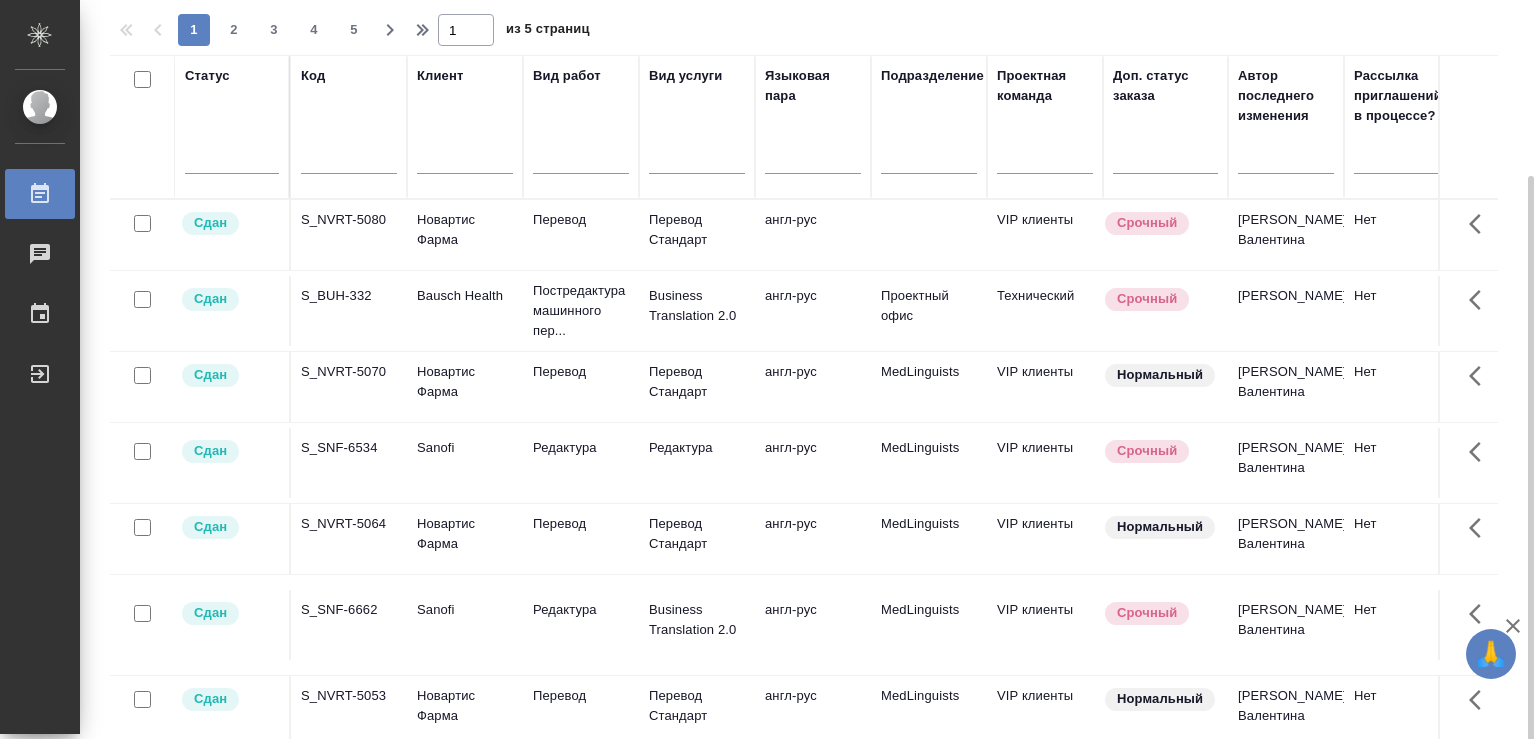 scroll, scrollTop: 155, scrollLeft: 0, axis: vertical 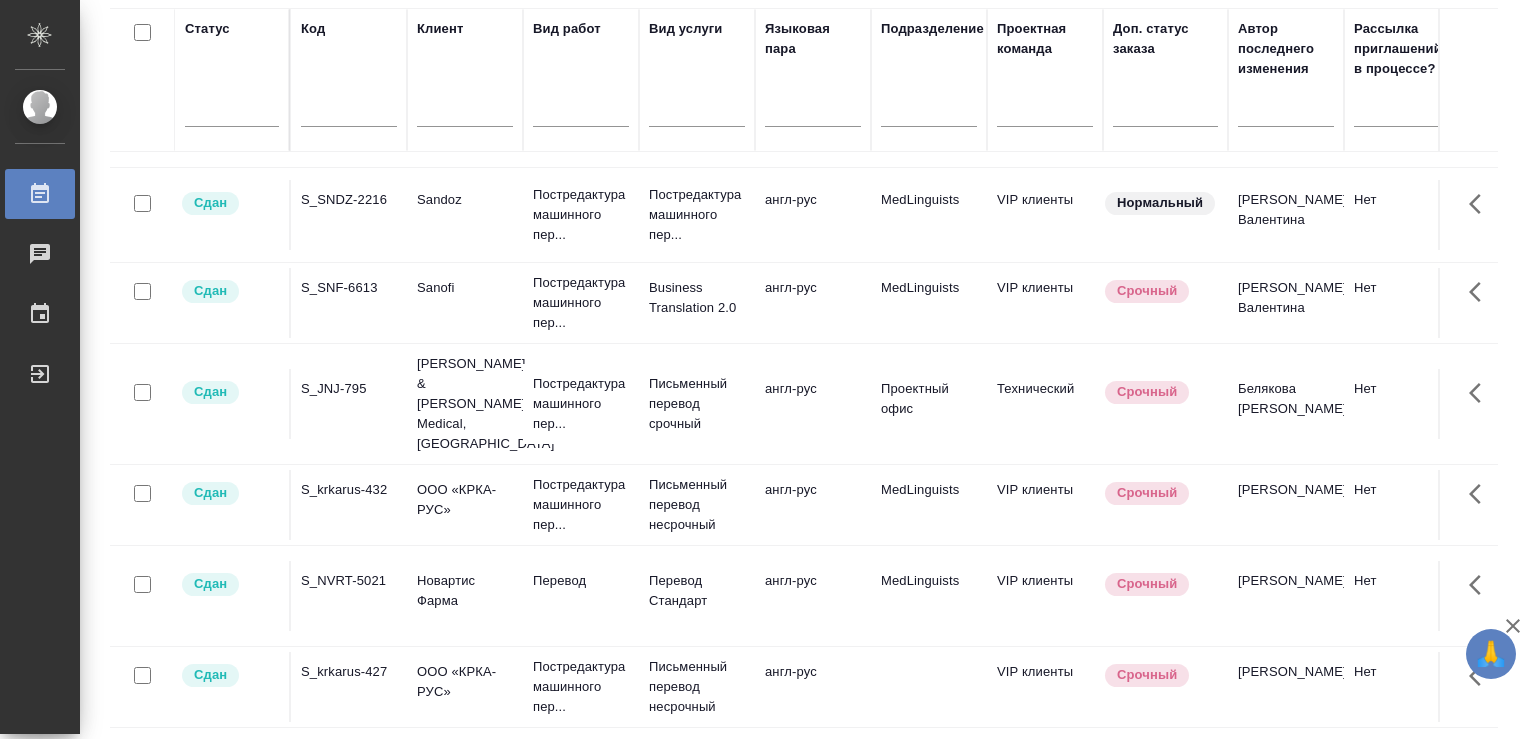 drag, startPoint x: 1044, startPoint y: 466, endPoint x: 1453, endPoint y: 444, distance: 409.59125 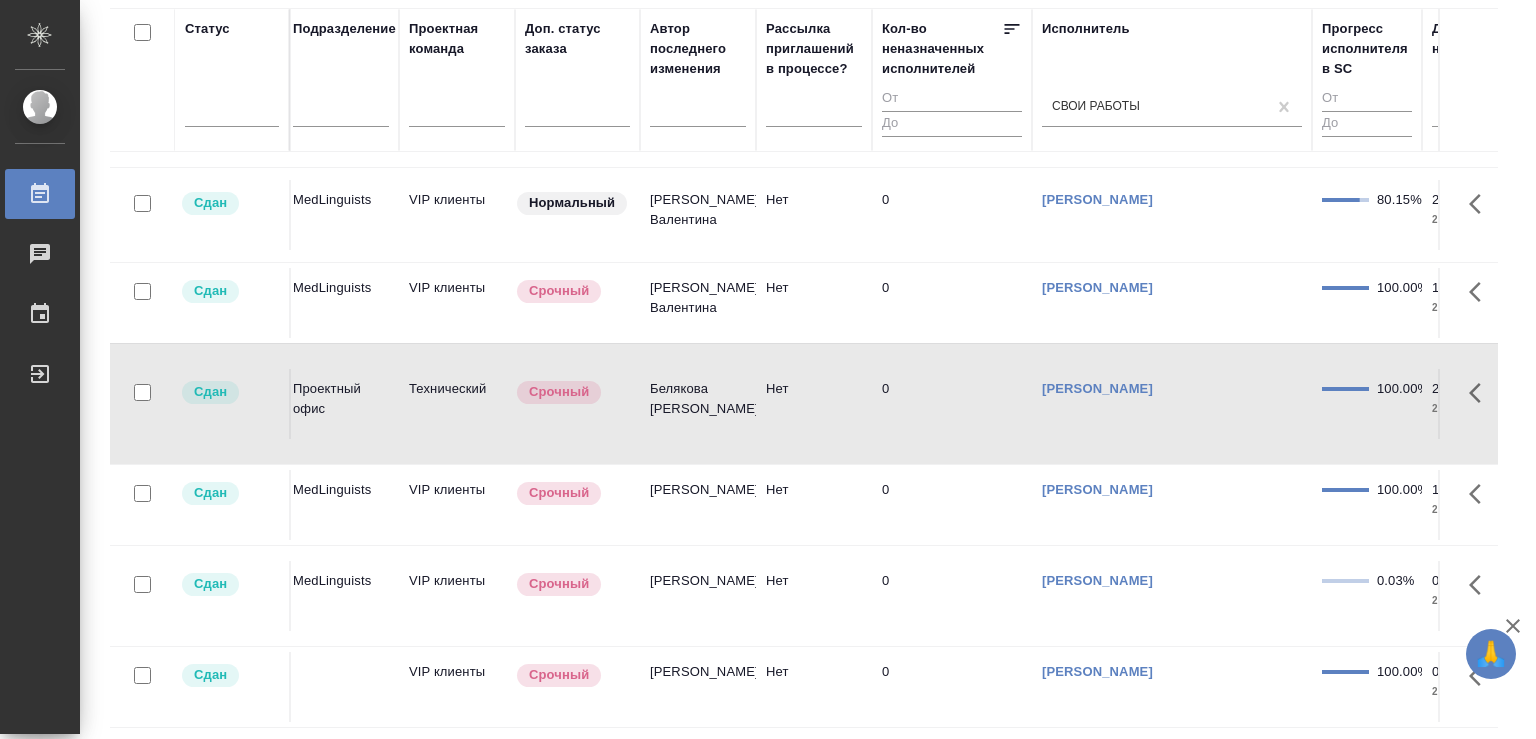 drag, startPoint x: 1381, startPoint y: 73, endPoint x: 1505, endPoint y: 70, distance: 124.036285 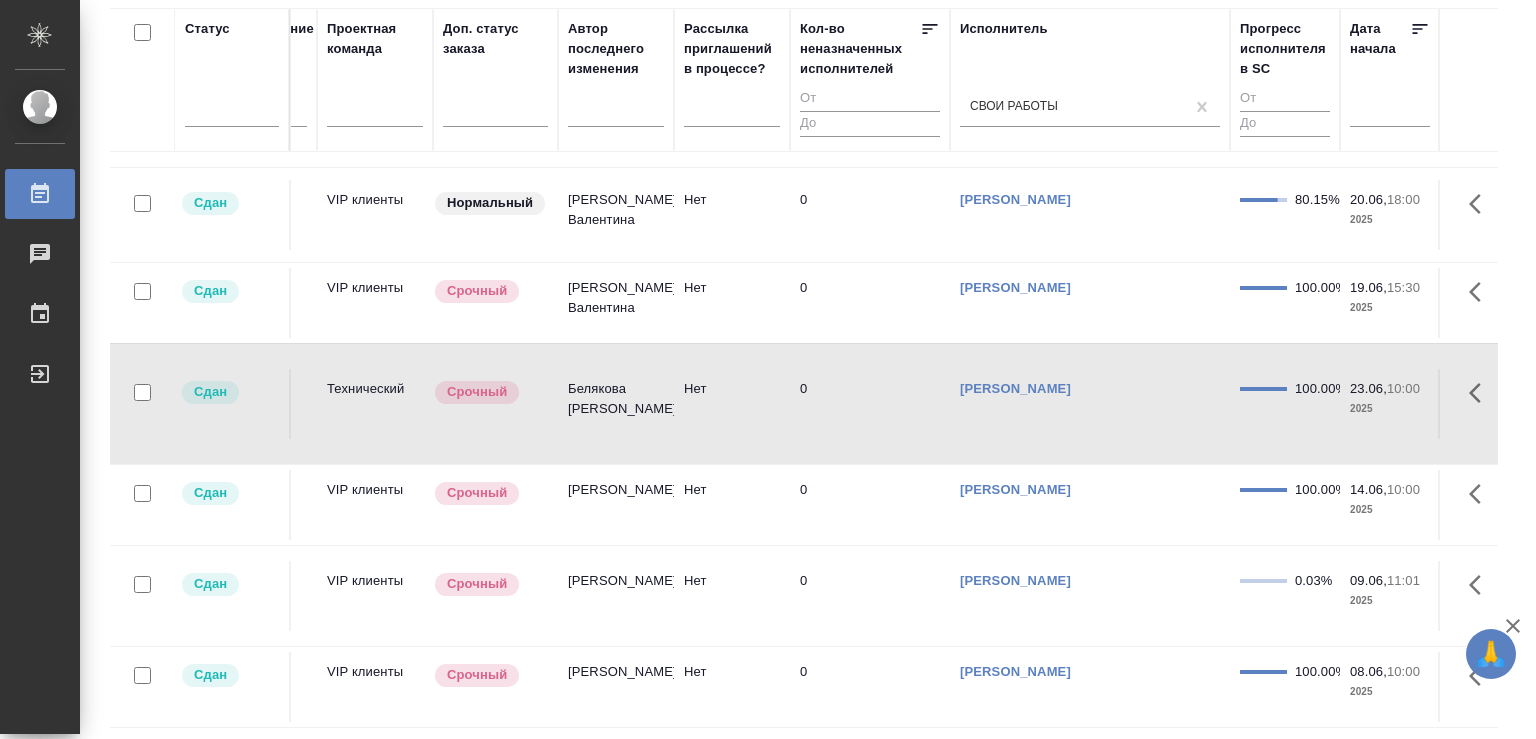 drag, startPoint x: 1383, startPoint y: 70, endPoint x: 1535, endPoint y: 90, distance: 153.31015 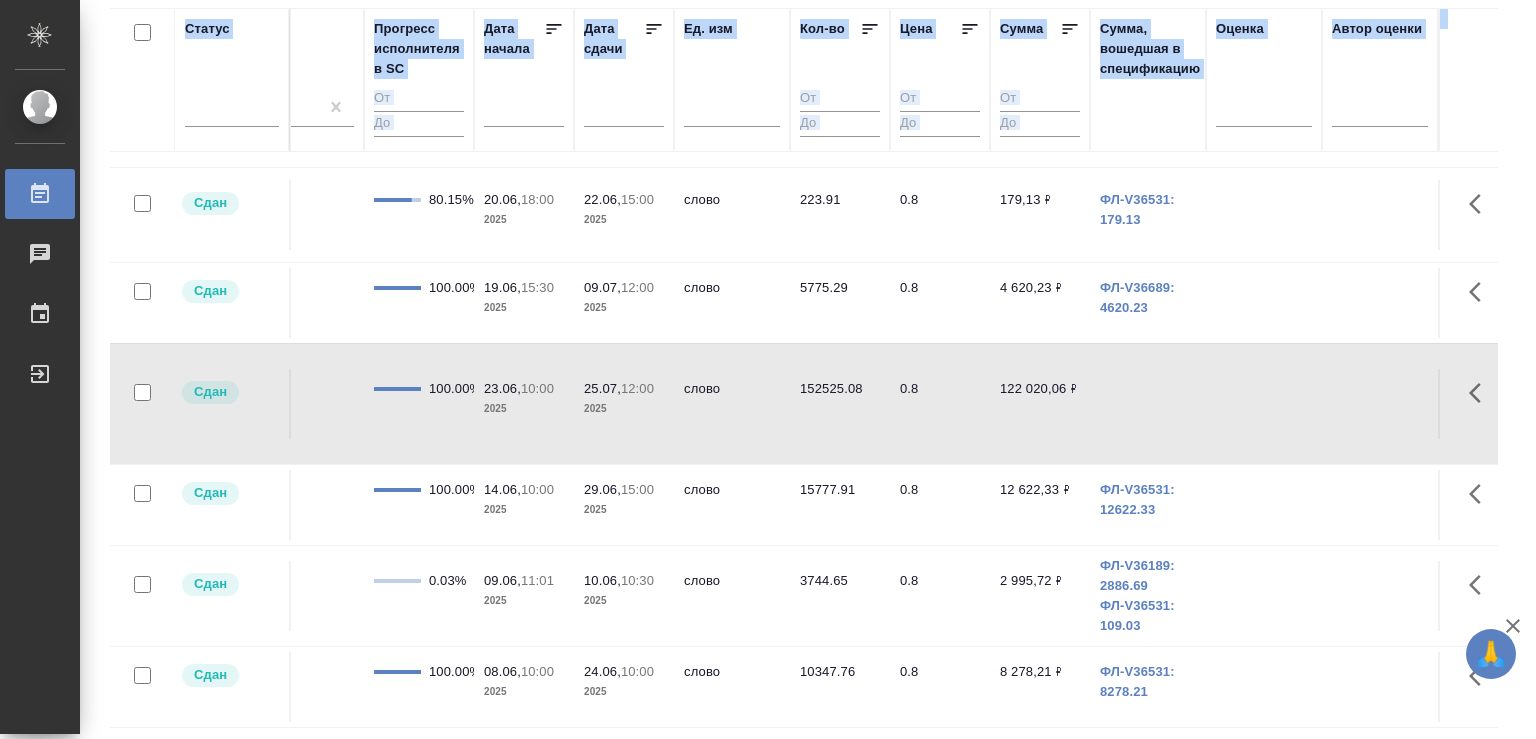 drag, startPoint x: 1360, startPoint y: 67, endPoint x: 1535, endPoint y: 67, distance: 175 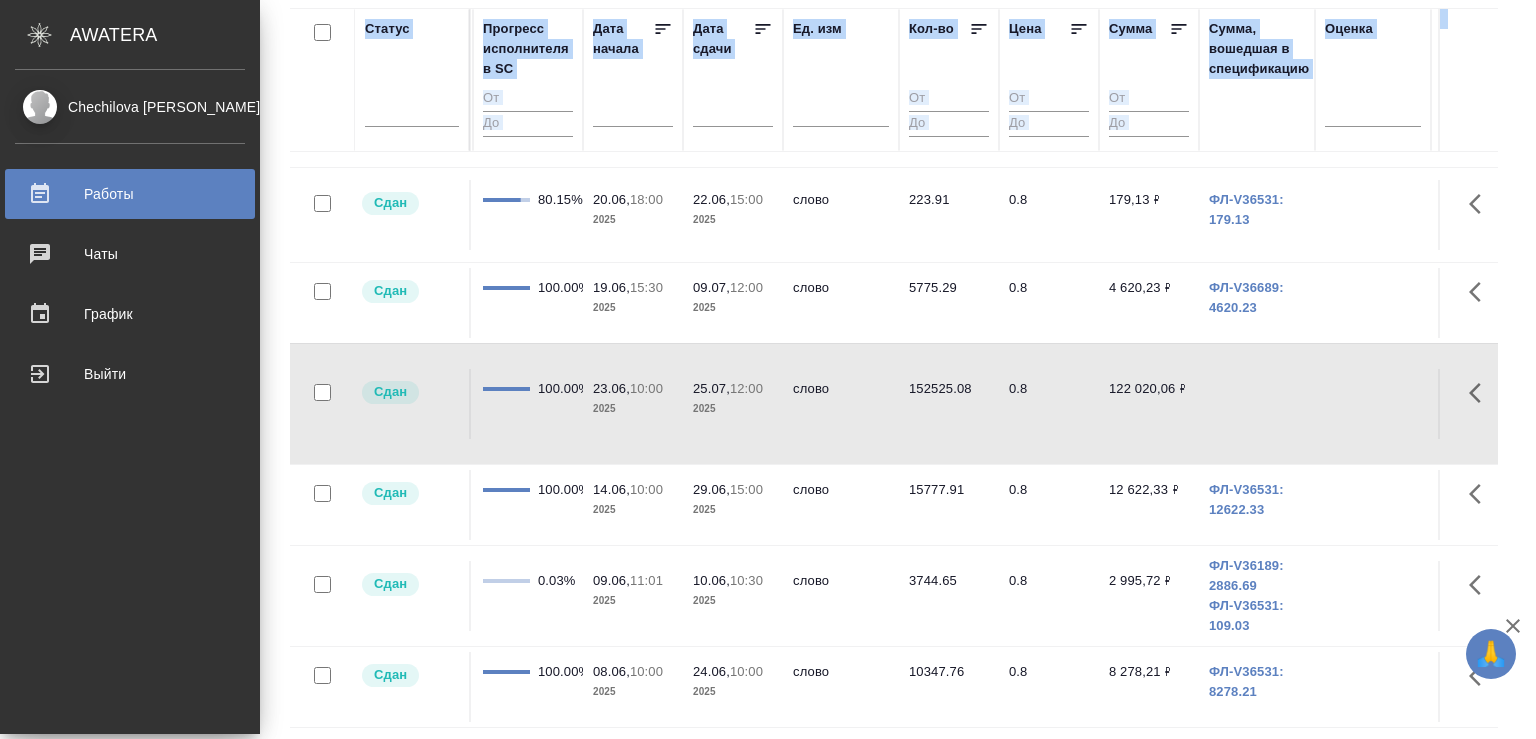 drag, startPoint x: 733, startPoint y: 457, endPoint x: 209, endPoint y: 358, distance: 533.2701 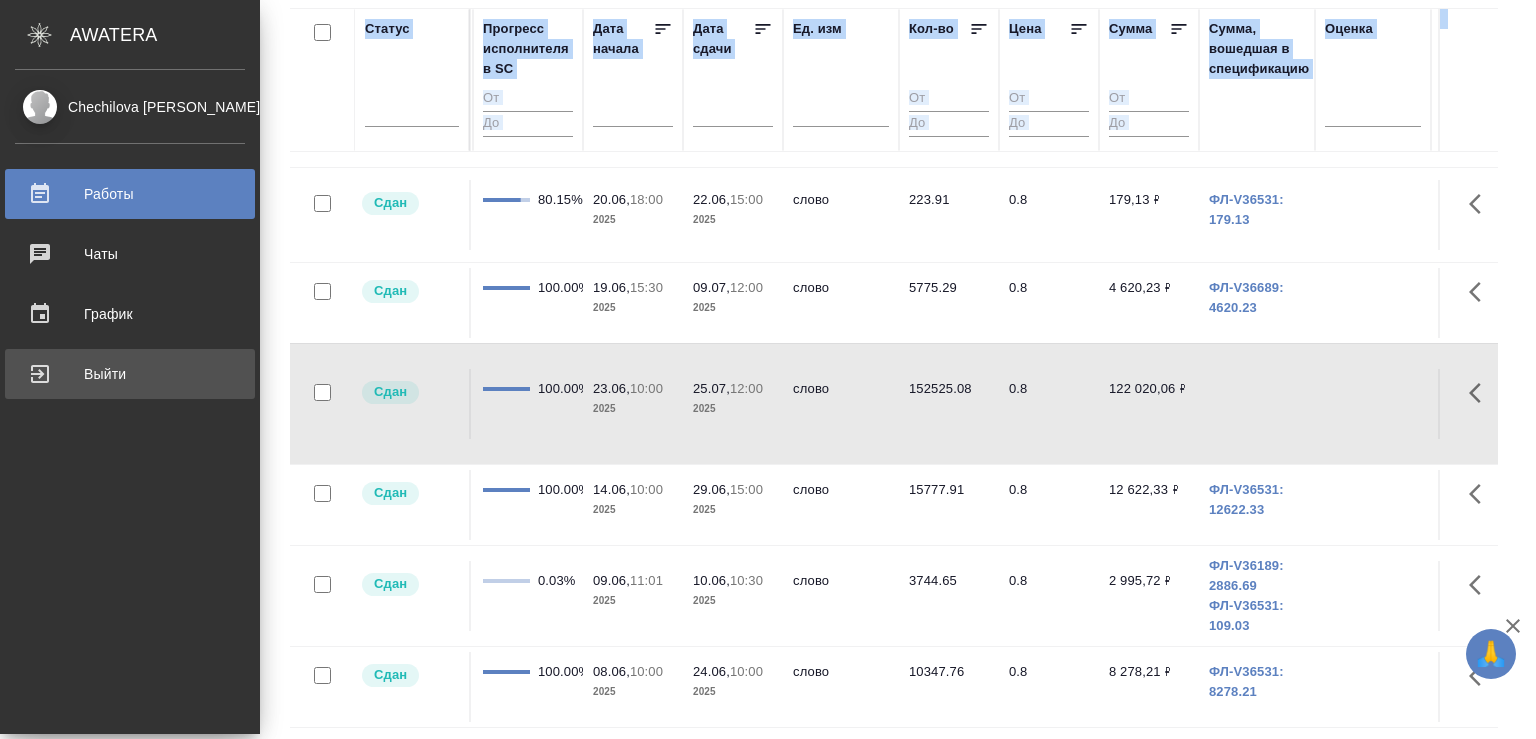 click on ".cls-1
fill:#fff;
AWATERA Chechilova [PERSON_NAME] 0 Чаты График Выйти Работы Стандартные настройки 1 2 3 4 5 1 из 5 страниц Статус   Код Клиент Вид работ   Вид услуги   Языковая пара   Подразделение   Проектная команда   Доп. статус заказа   Автор последнего изменения Рассылка приглашений в процессе?   Кол-во неназначенных исполнителей Исполнитель Свои работы Прогресс исполнителя в SC Дата начала Дата сдачи Ед. изм   Кол-во Цена [PERSON_NAME], вошедшая в спецификацию Оценка   Автор оценки Проектные менеджеры   Клиентские менеджеры   Менеджеры верстки   Менеджер support           0 0" at bounding box center [768, 369] 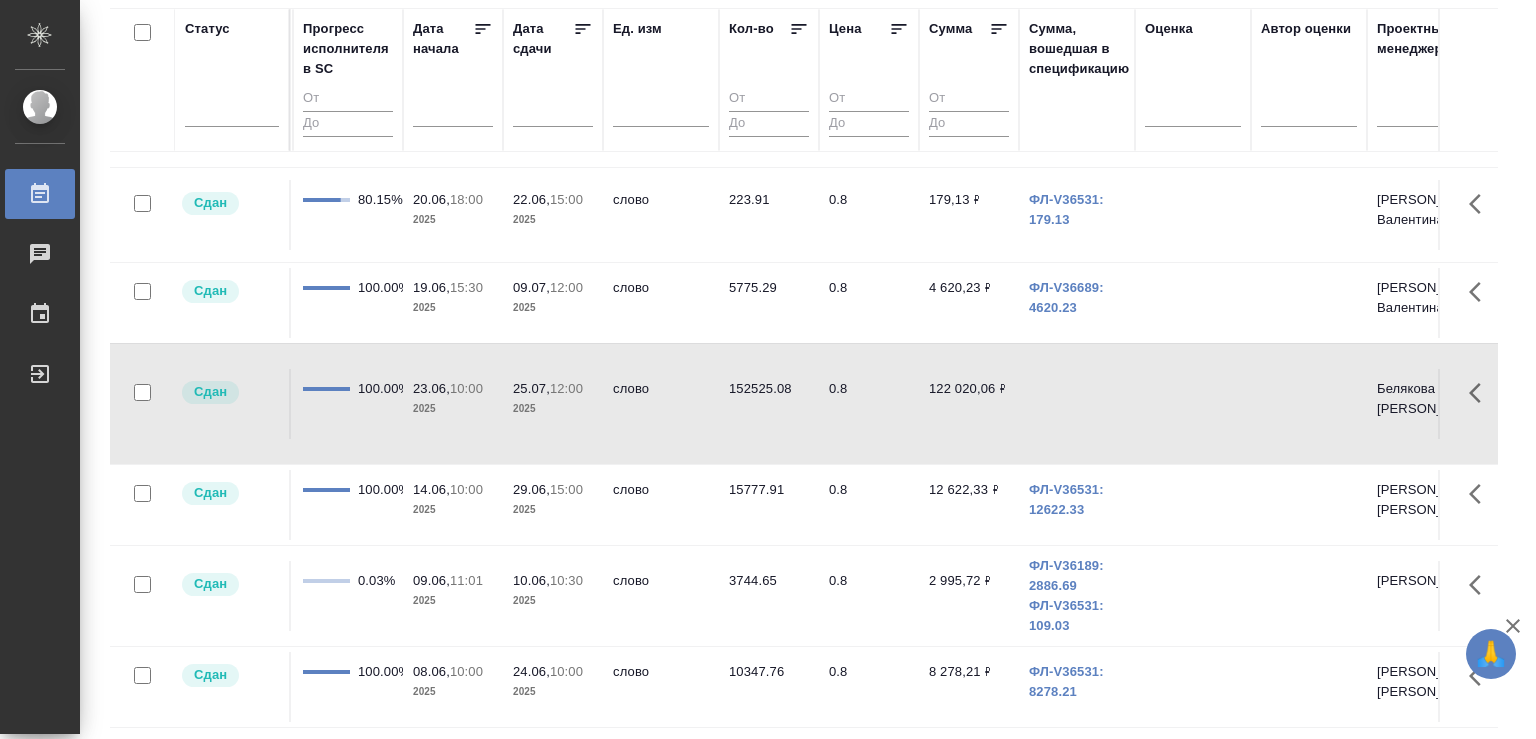scroll, scrollTop: 633, scrollLeft: 1603, axis: both 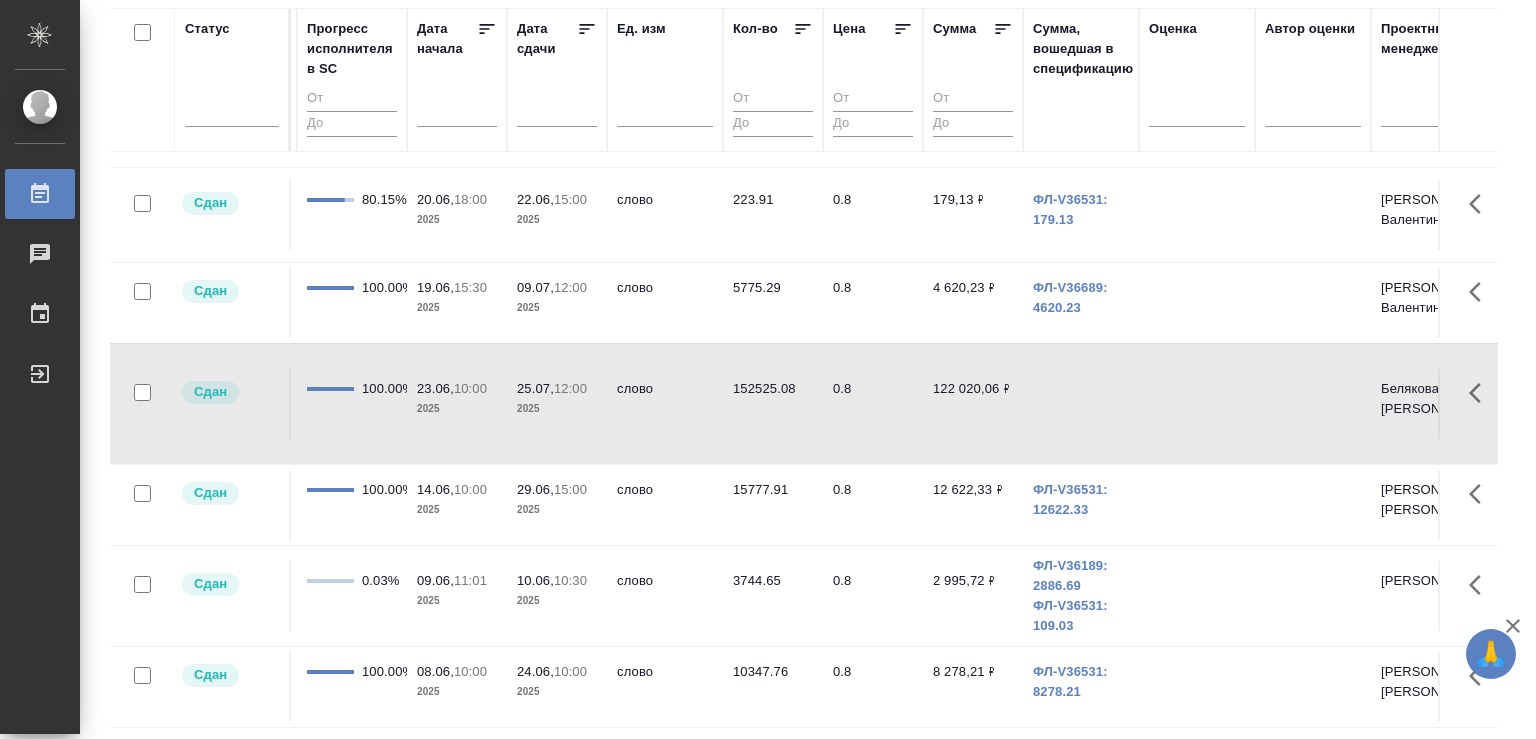 drag, startPoint x: 286, startPoint y: 55, endPoint x: 249, endPoint y: 59, distance: 37.215588 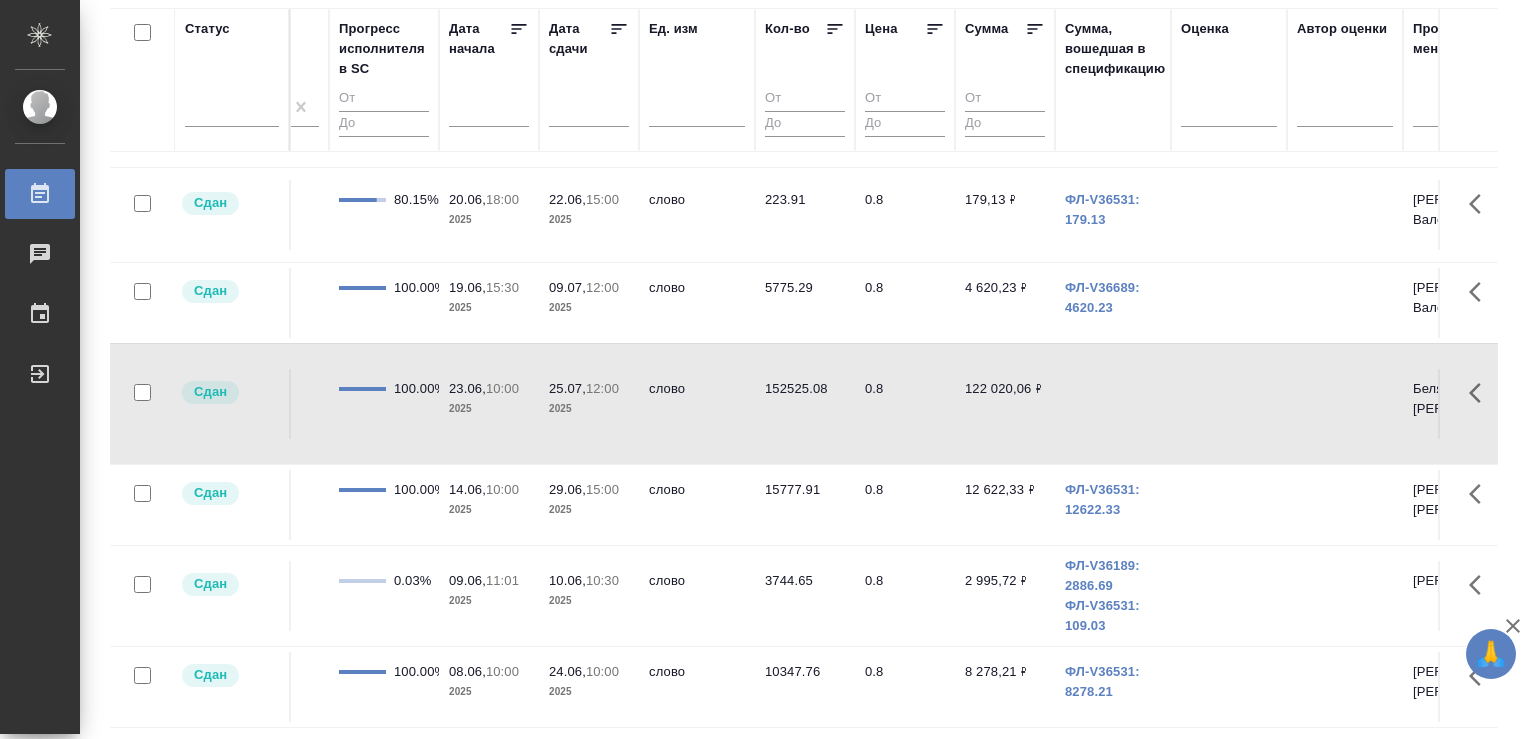 scroll, scrollTop: 633, scrollLeft: 1539, axis: both 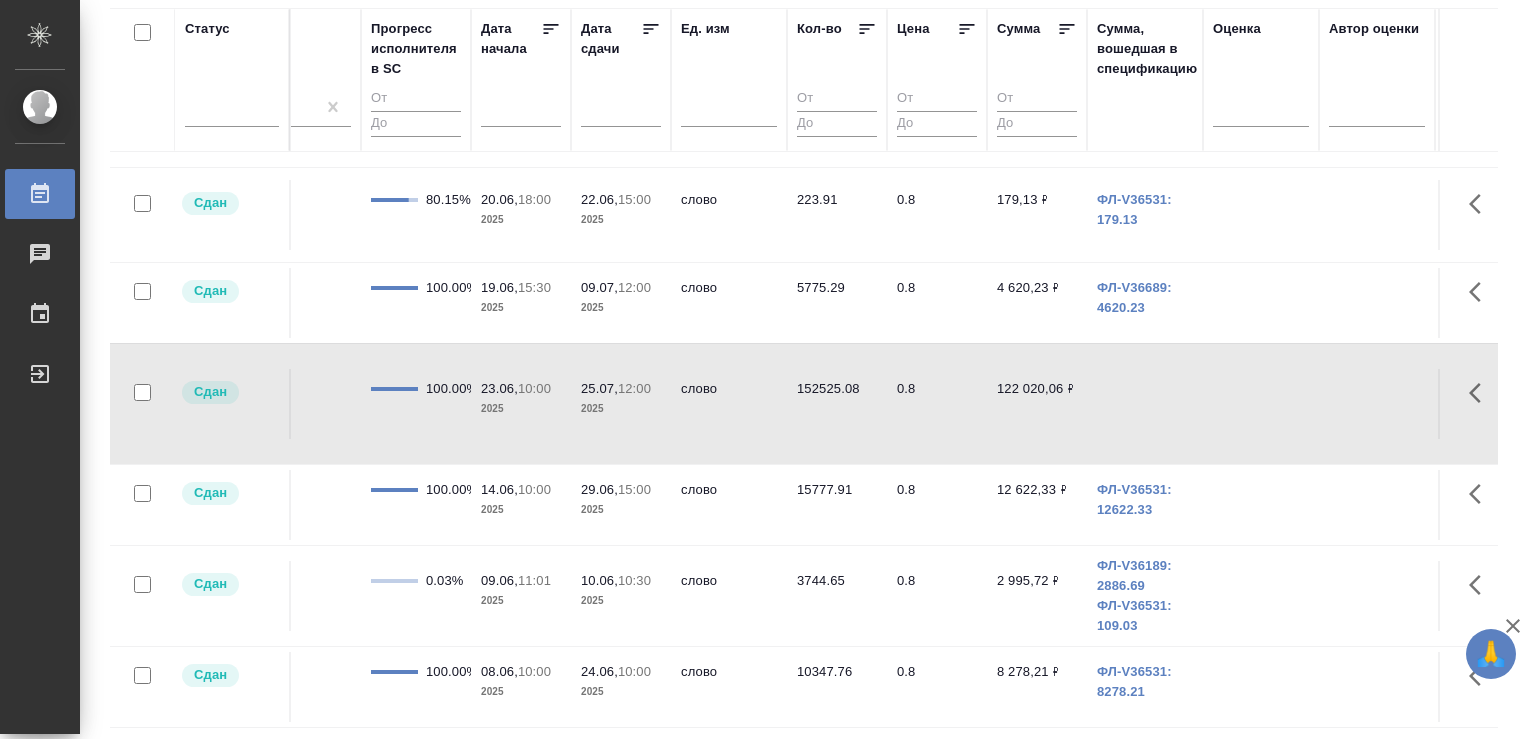 drag, startPoint x: 392, startPoint y: 63, endPoint x: 213, endPoint y: 73, distance: 179.27911 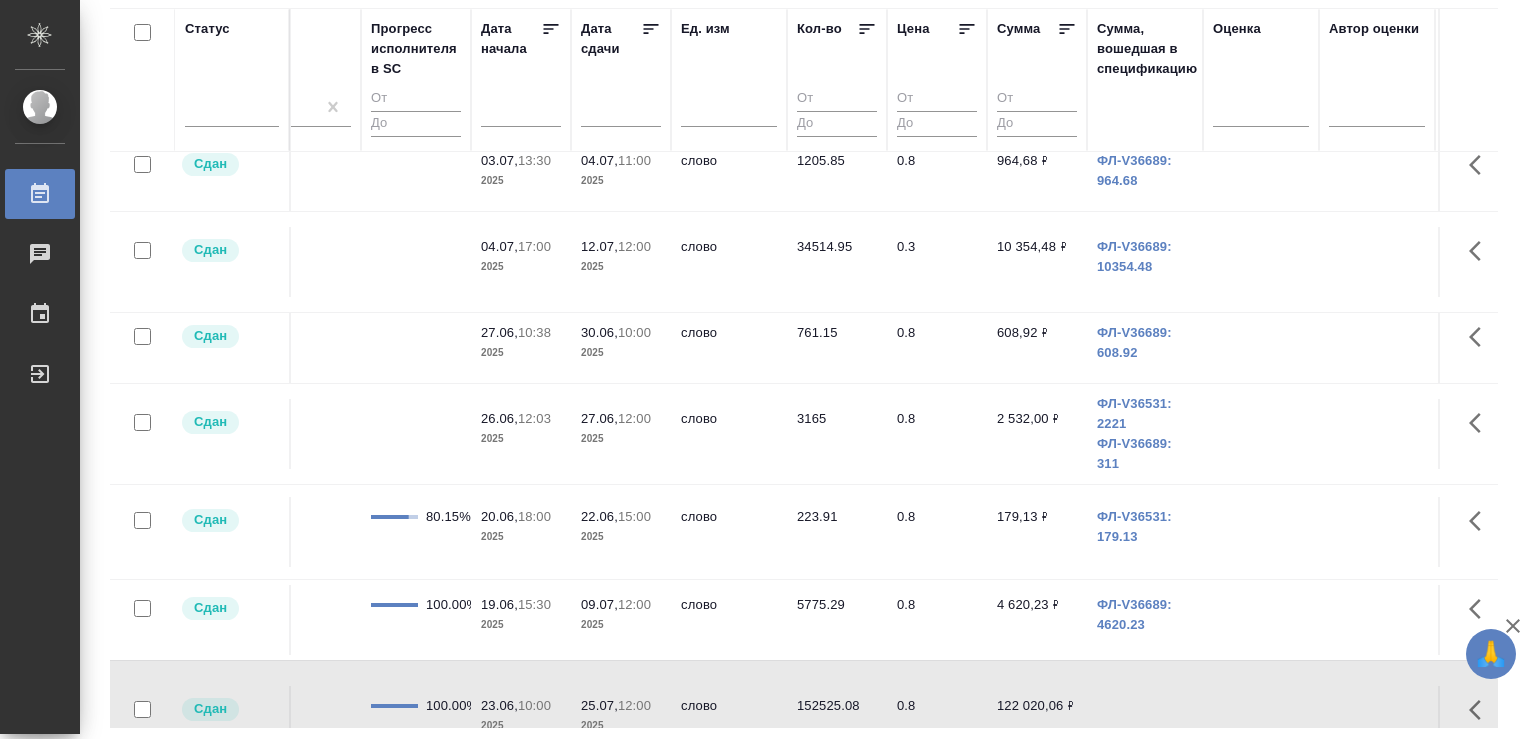scroll, scrollTop: 0, scrollLeft: 1539, axis: horizontal 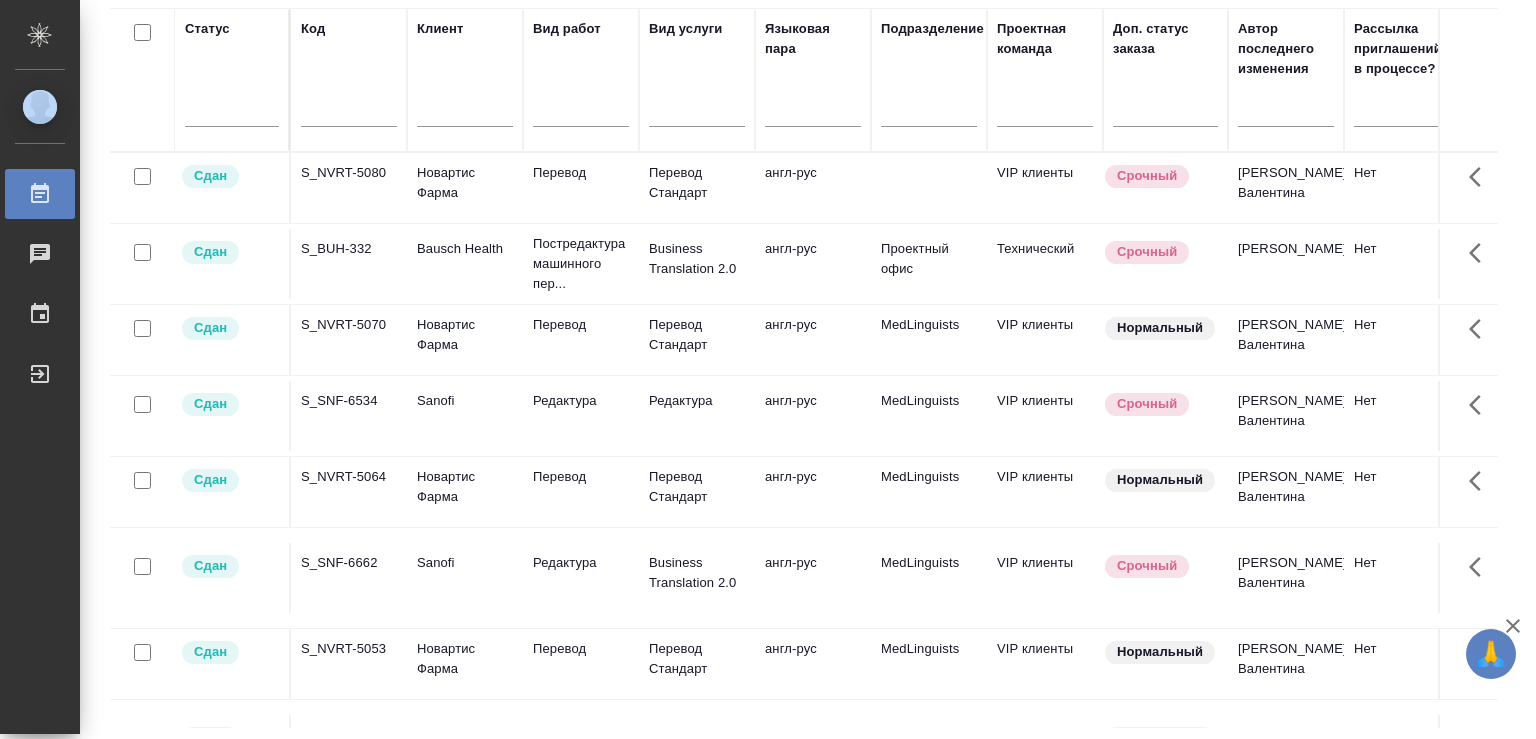 drag, startPoint x: 306, startPoint y: 57, endPoint x: 75, endPoint y: 64, distance: 231.10603 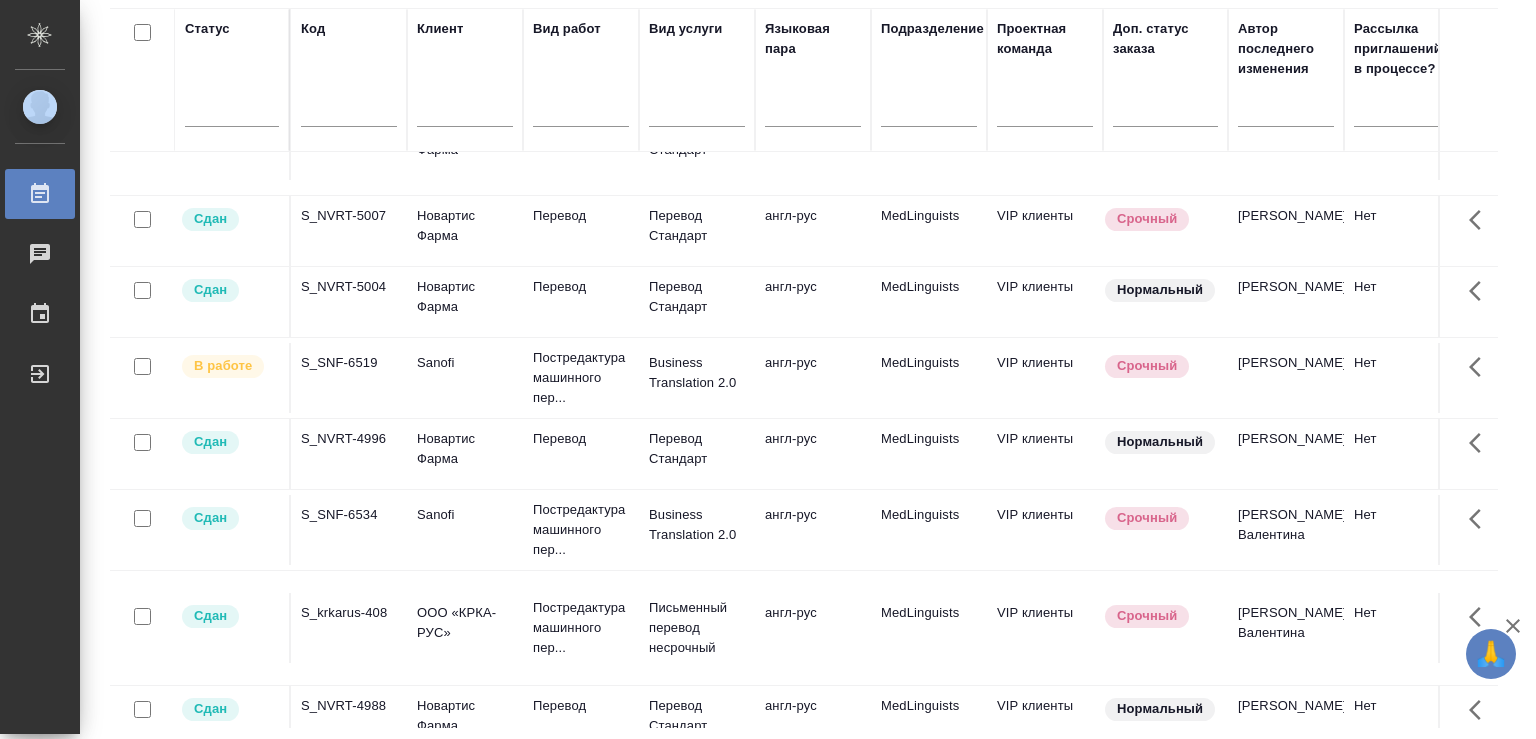 scroll, scrollTop: 1267, scrollLeft: 0, axis: vertical 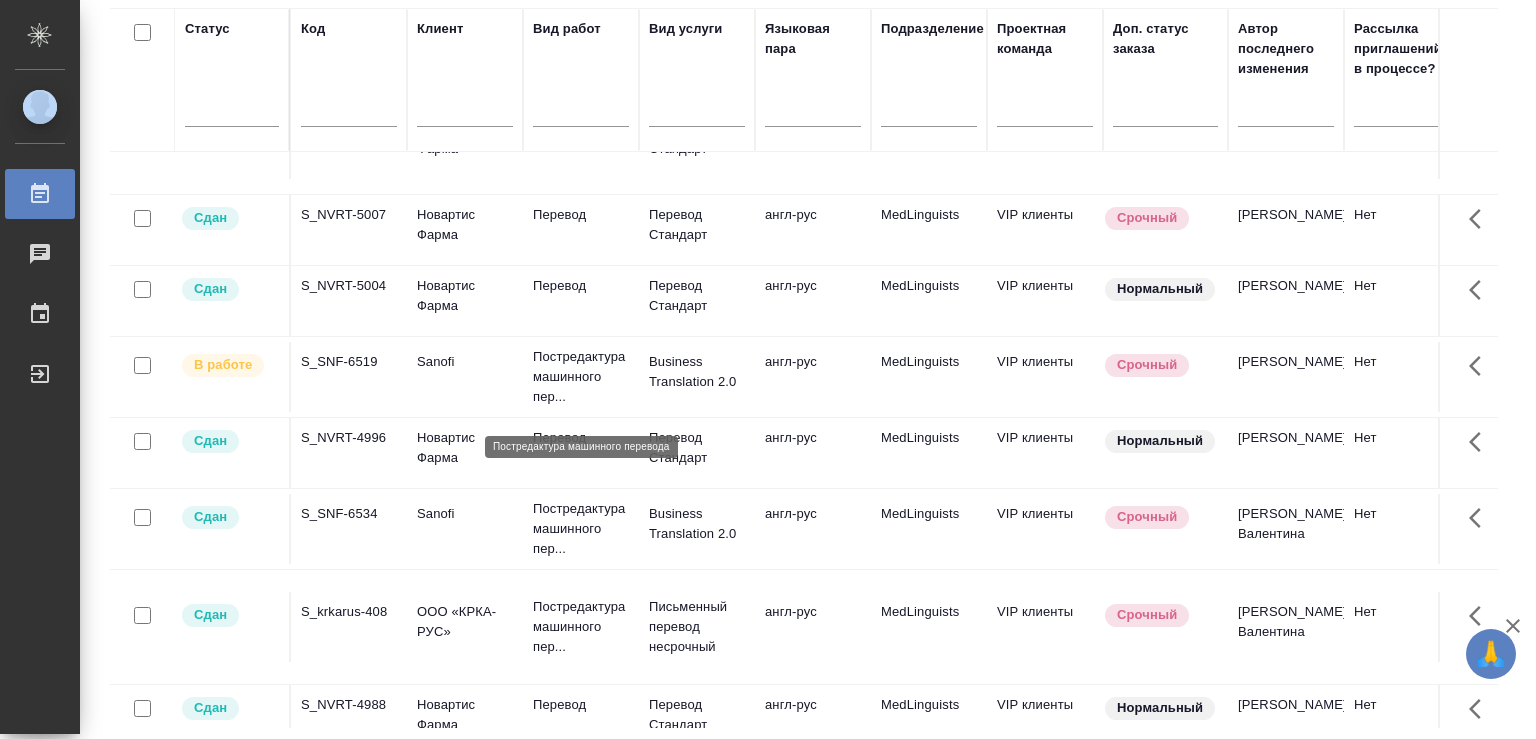 click on "Постредактура машинного пер..." at bounding box center (581, 377) 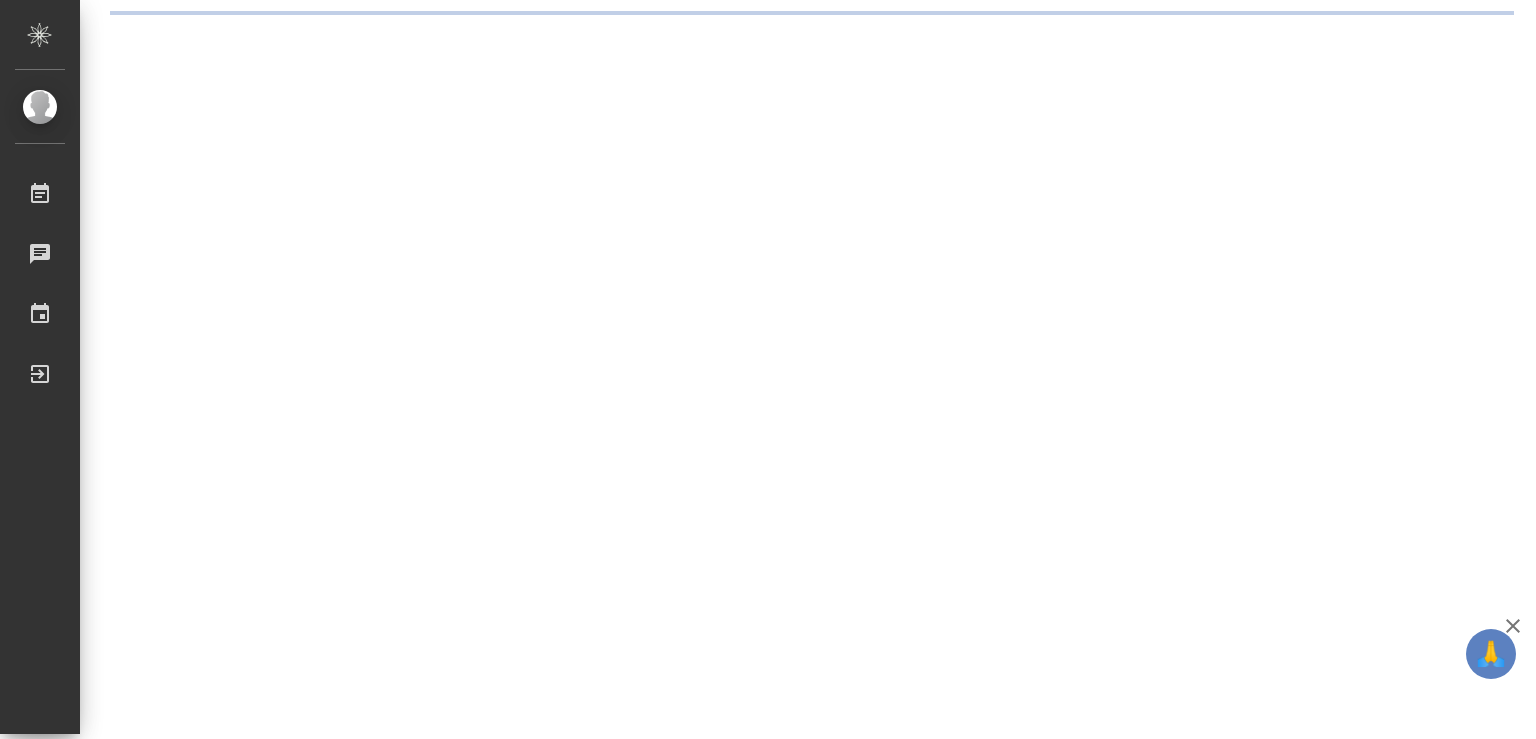 scroll, scrollTop: 0, scrollLeft: 0, axis: both 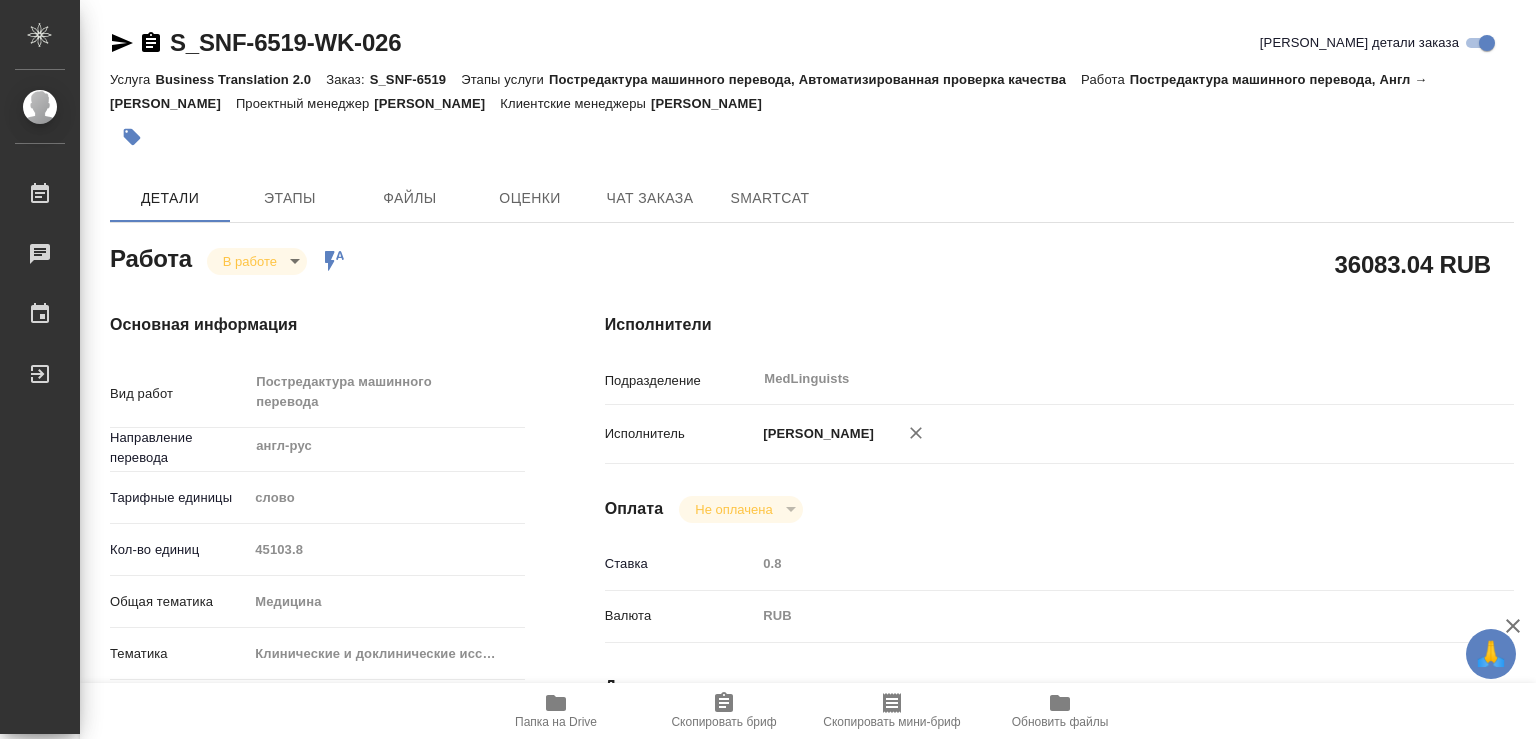 type on "x" 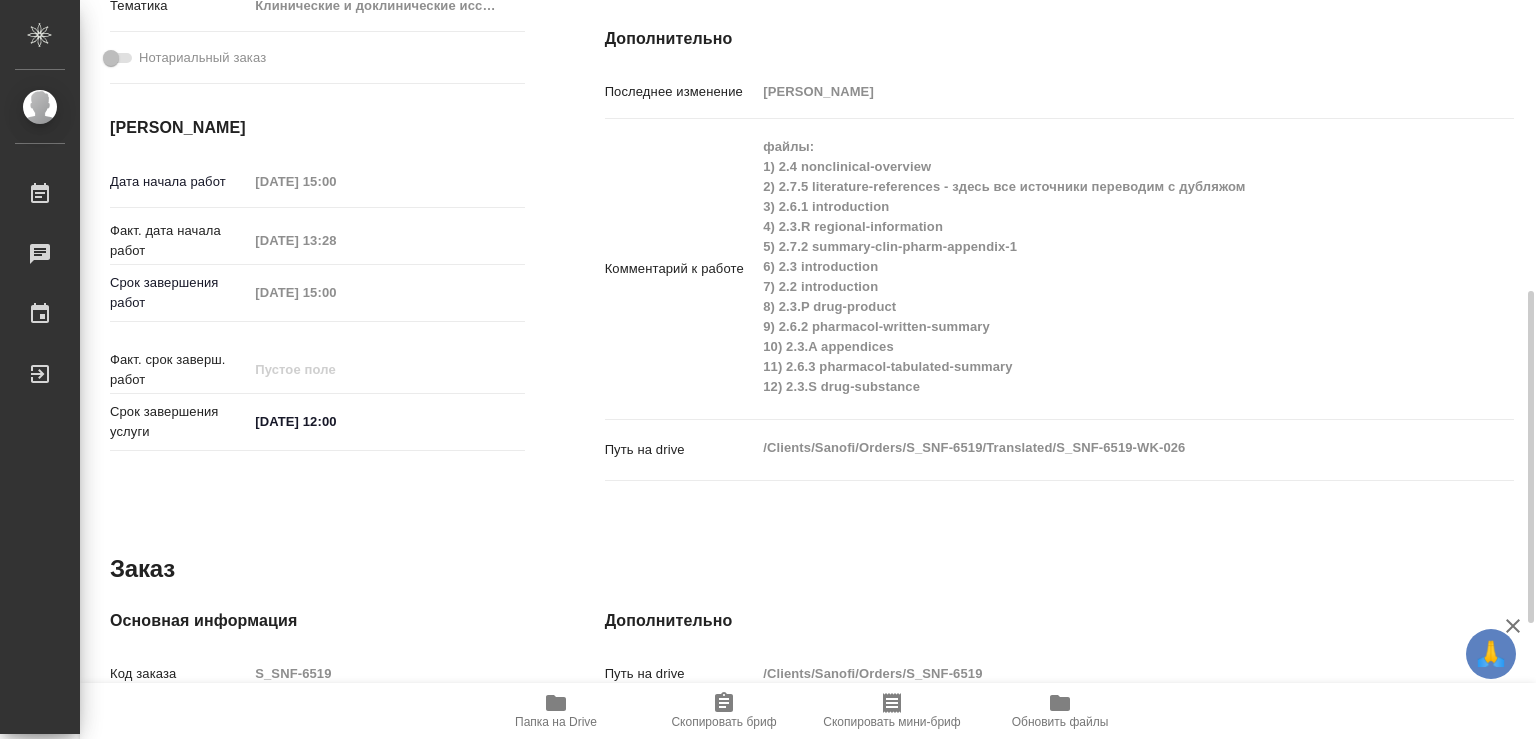 scroll, scrollTop: 756, scrollLeft: 0, axis: vertical 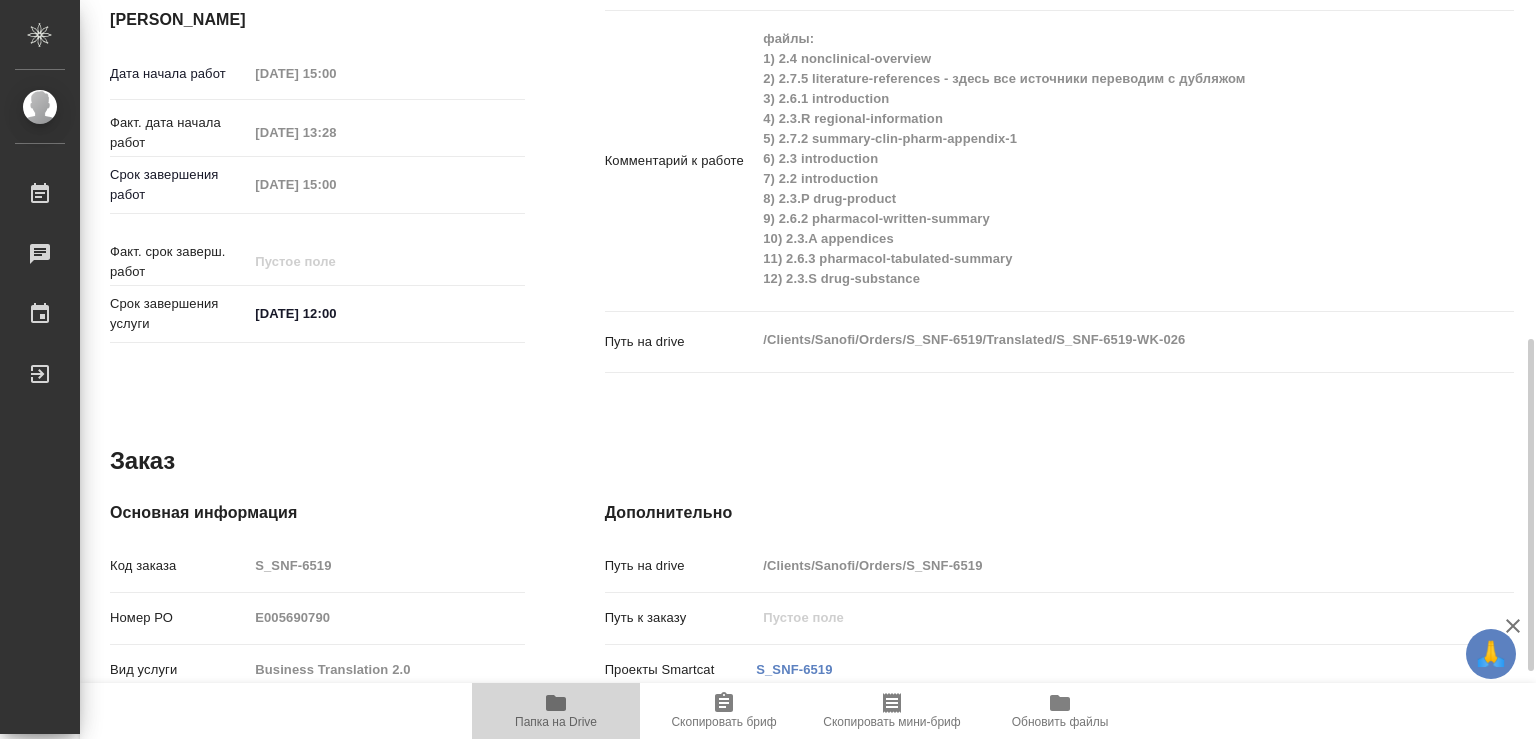 click 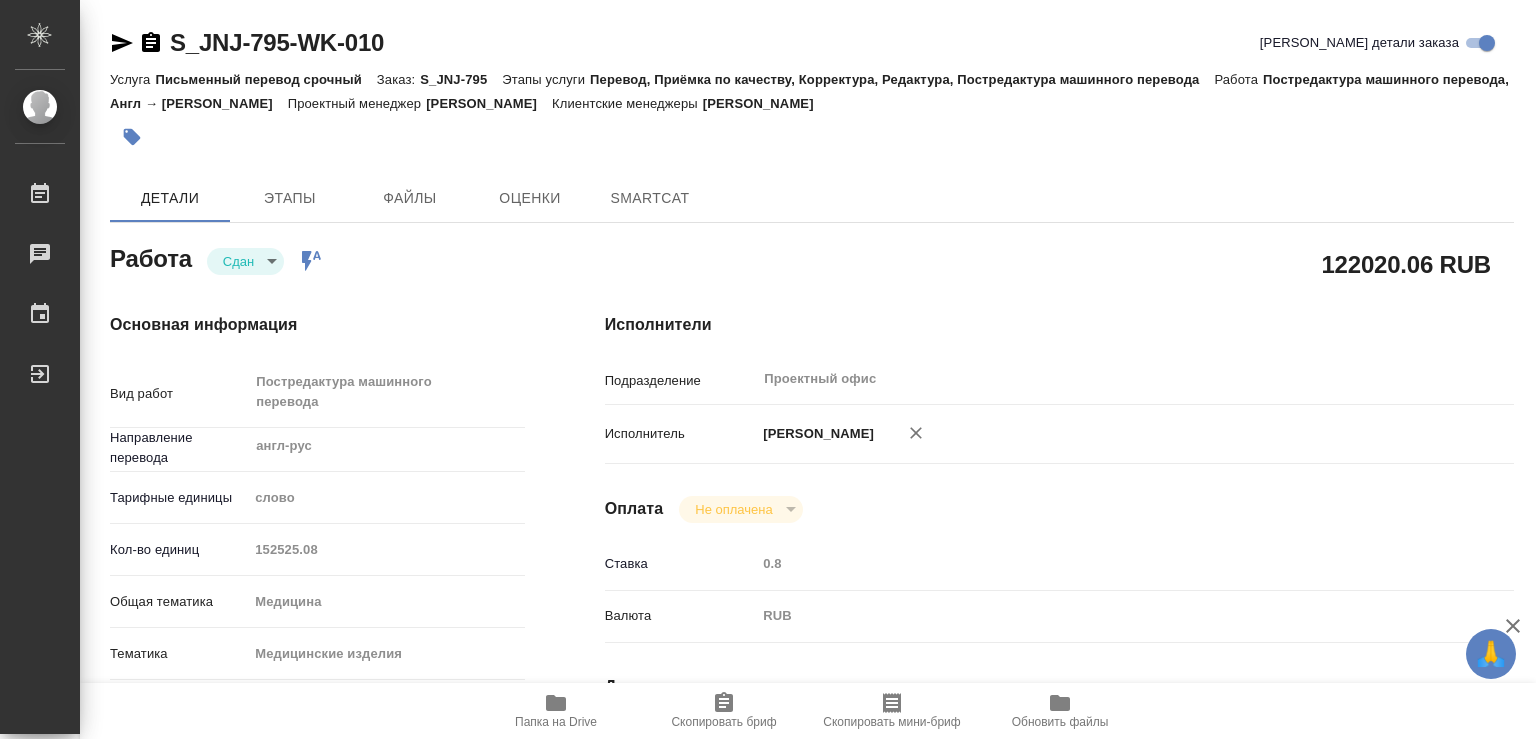 scroll, scrollTop: 0, scrollLeft: 0, axis: both 